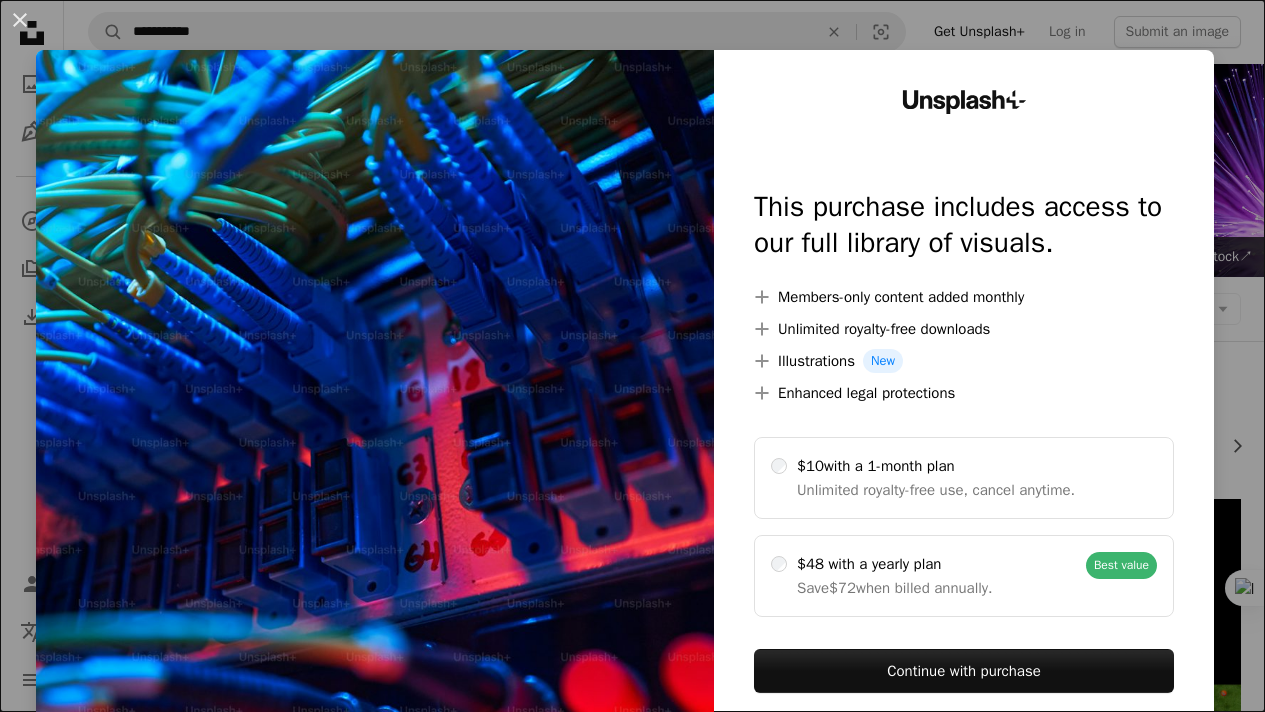 scroll, scrollTop: 194, scrollLeft: 0, axis: vertical 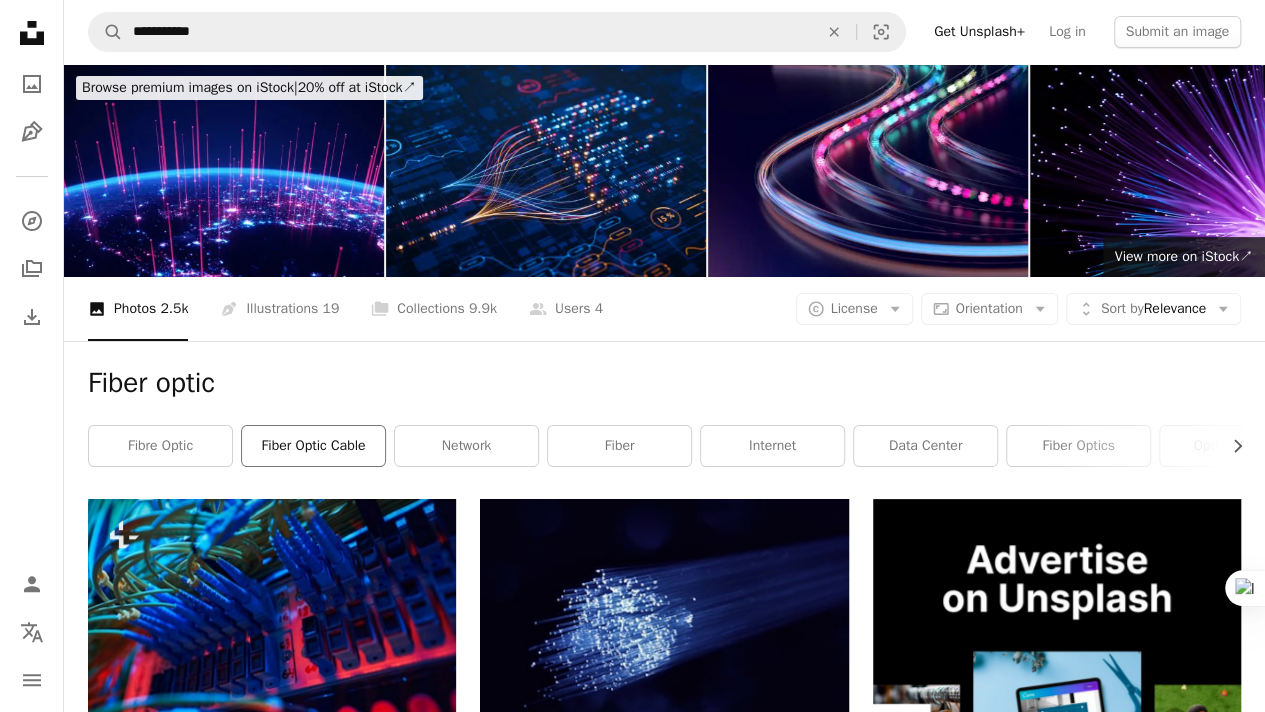 click on "fiber optic cable" at bounding box center [313, 446] 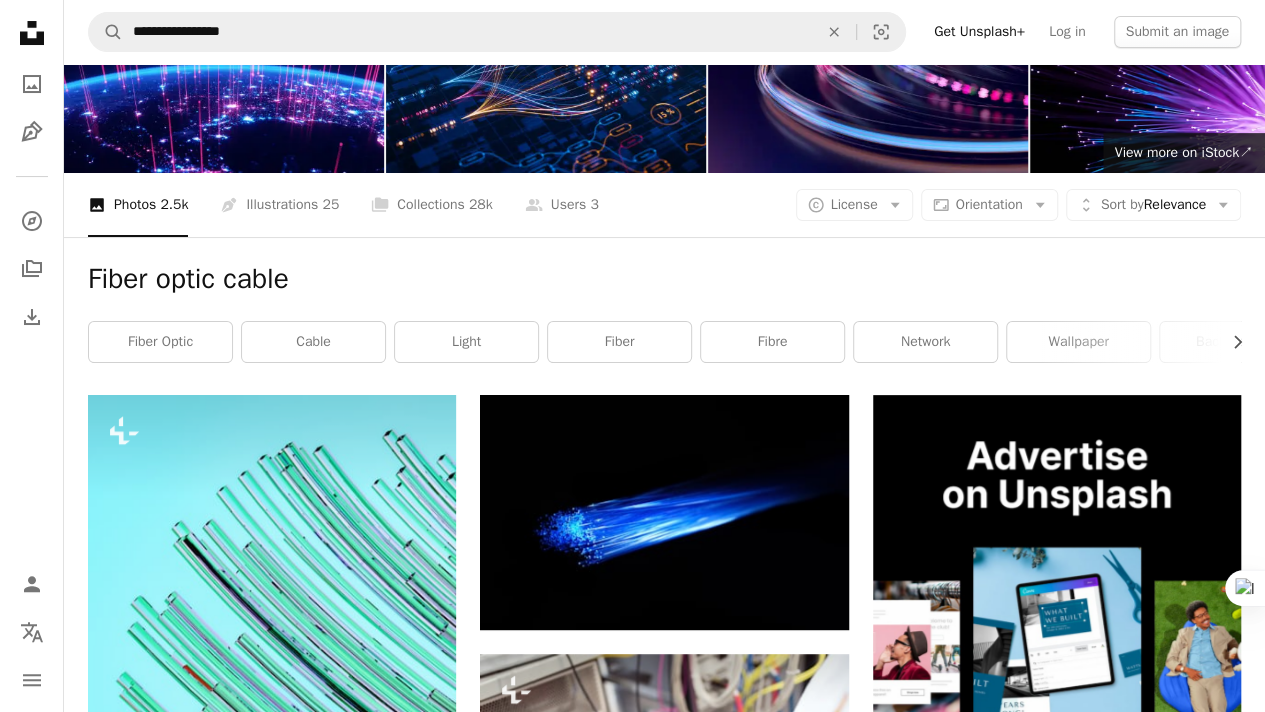 scroll, scrollTop: 105, scrollLeft: 0, axis: vertical 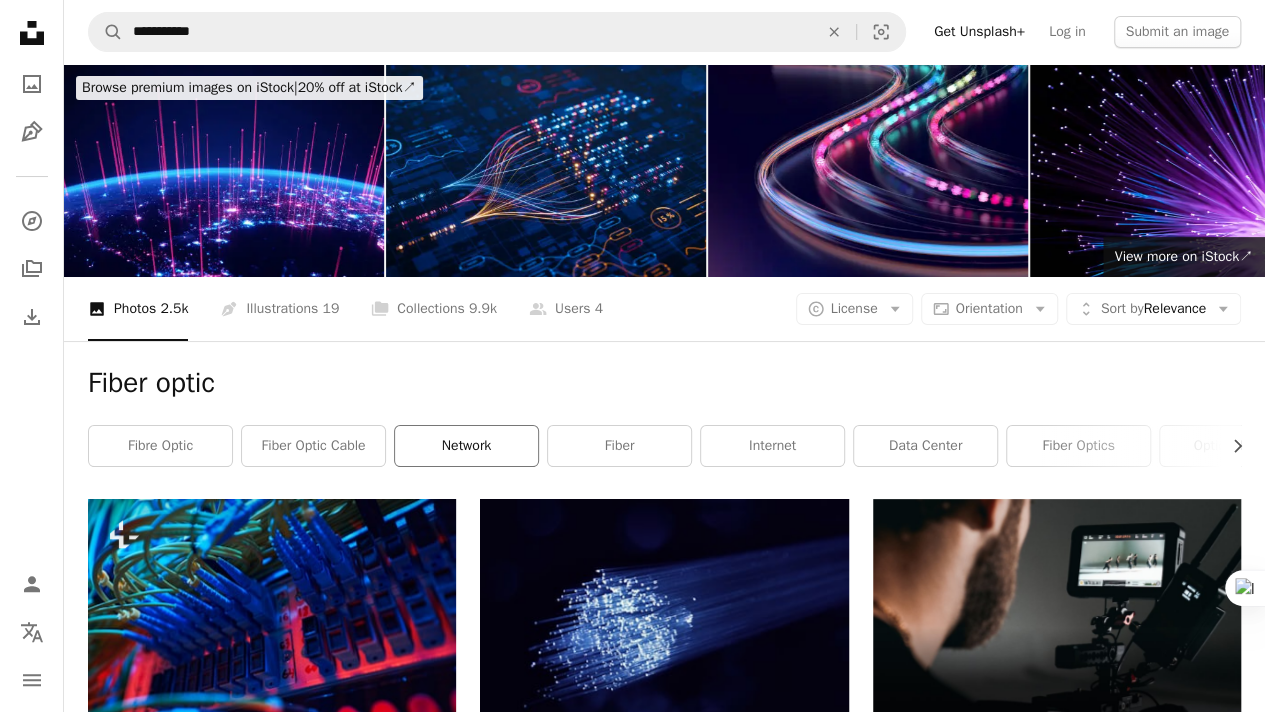 click on "network" at bounding box center [466, 446] 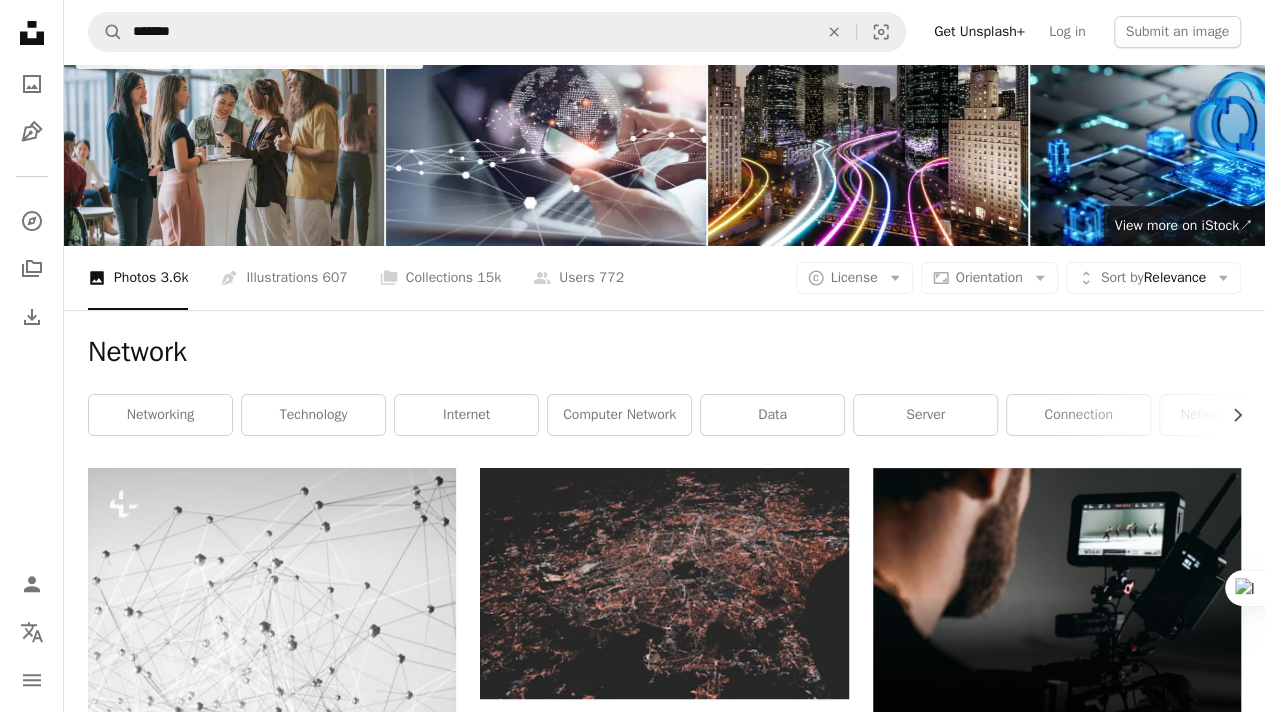 scroll, scrollTop: 0, scrollLeft: 0, axis: both 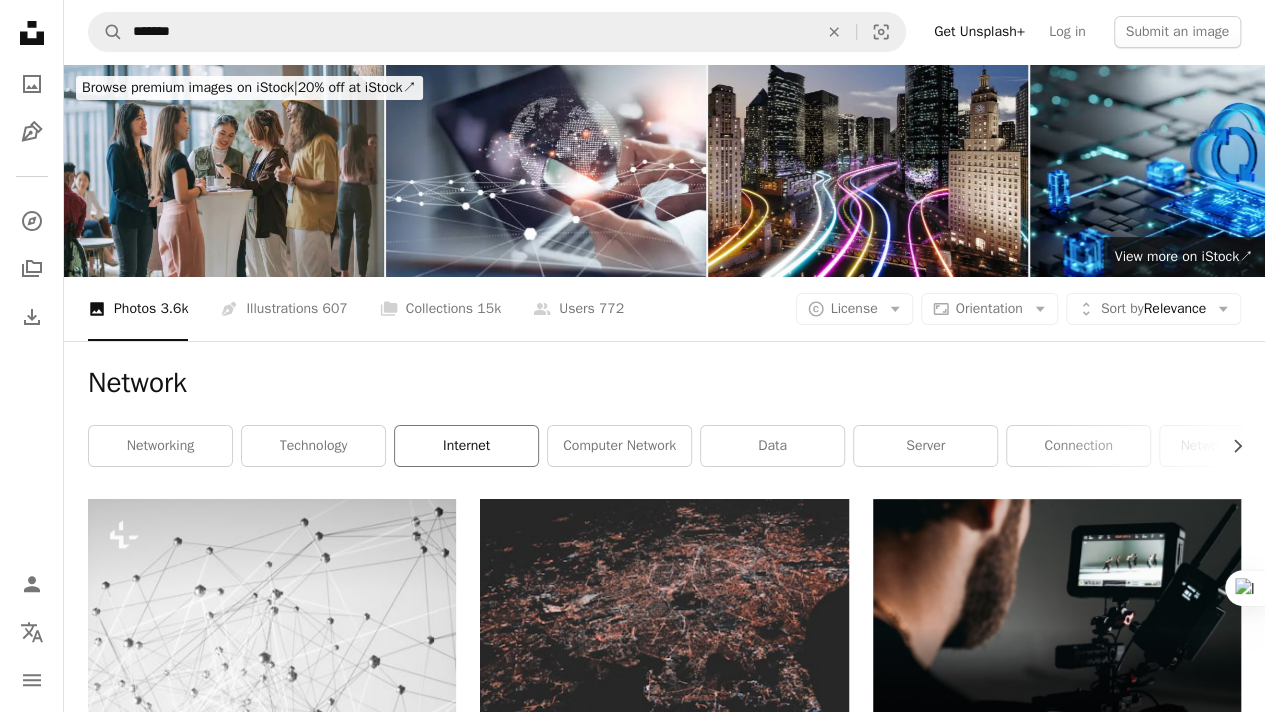 click on "internet" at bounding box center [466, 446] 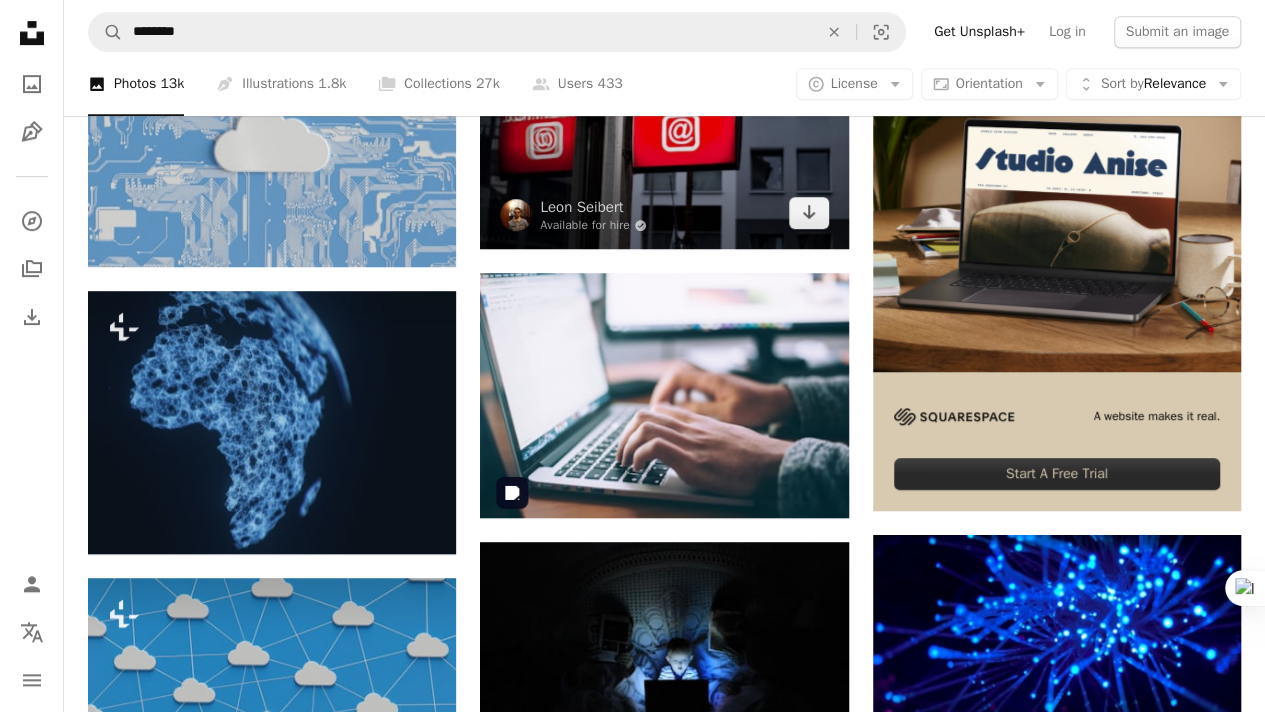 scroll, scrollTop: 0, scrollLeft: 0, axis: both 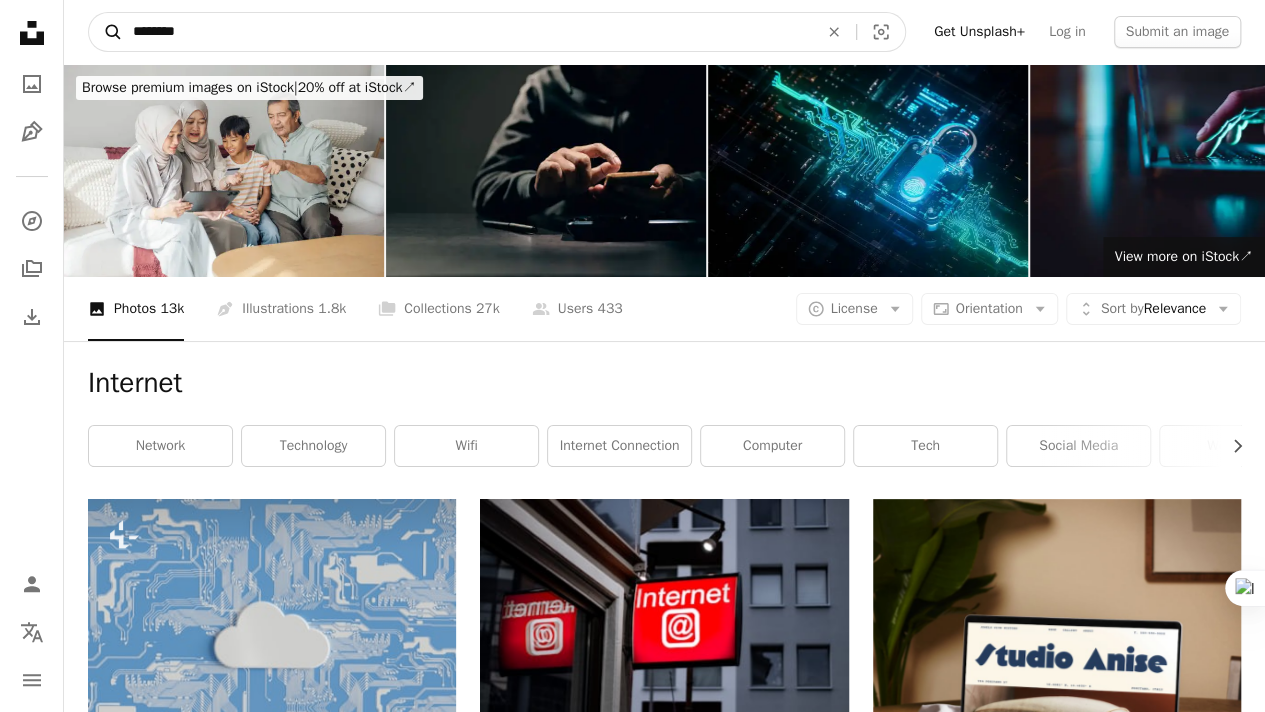 drag, startPoint x: 216, startPoint y: 28, endPoint x: 90, endPoint y: 27, distance: 126.00397 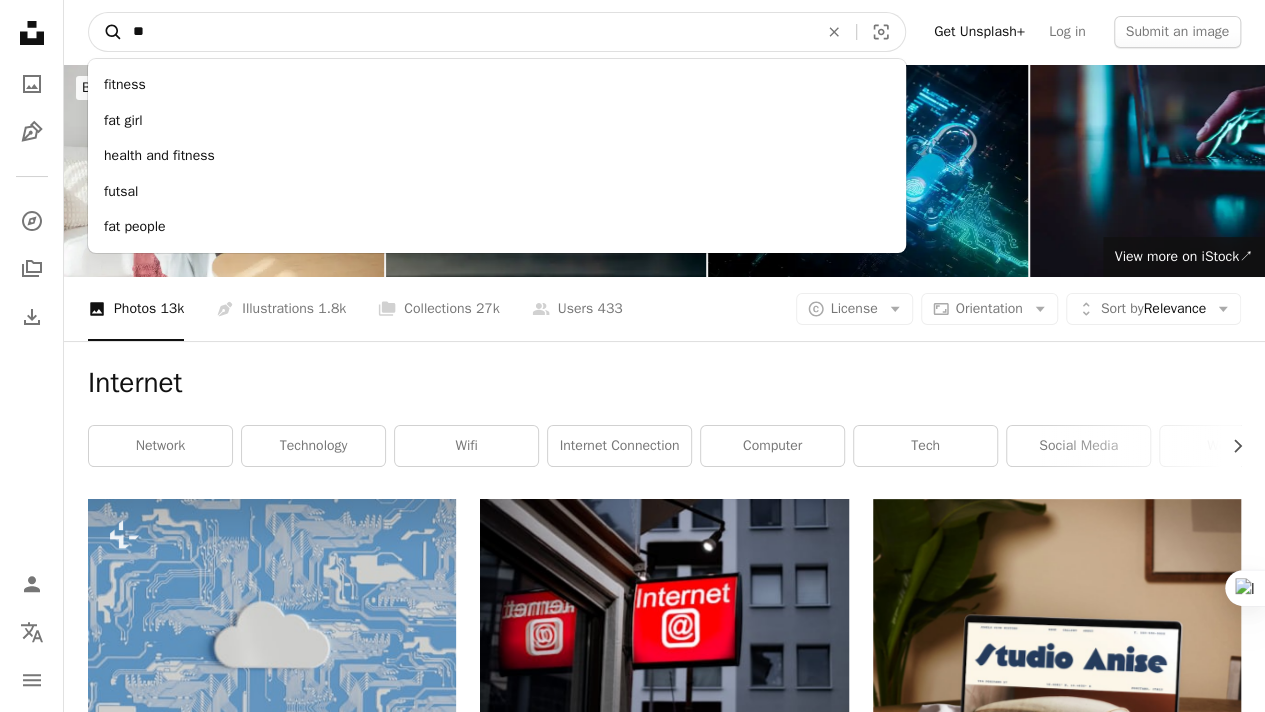 type on "*" 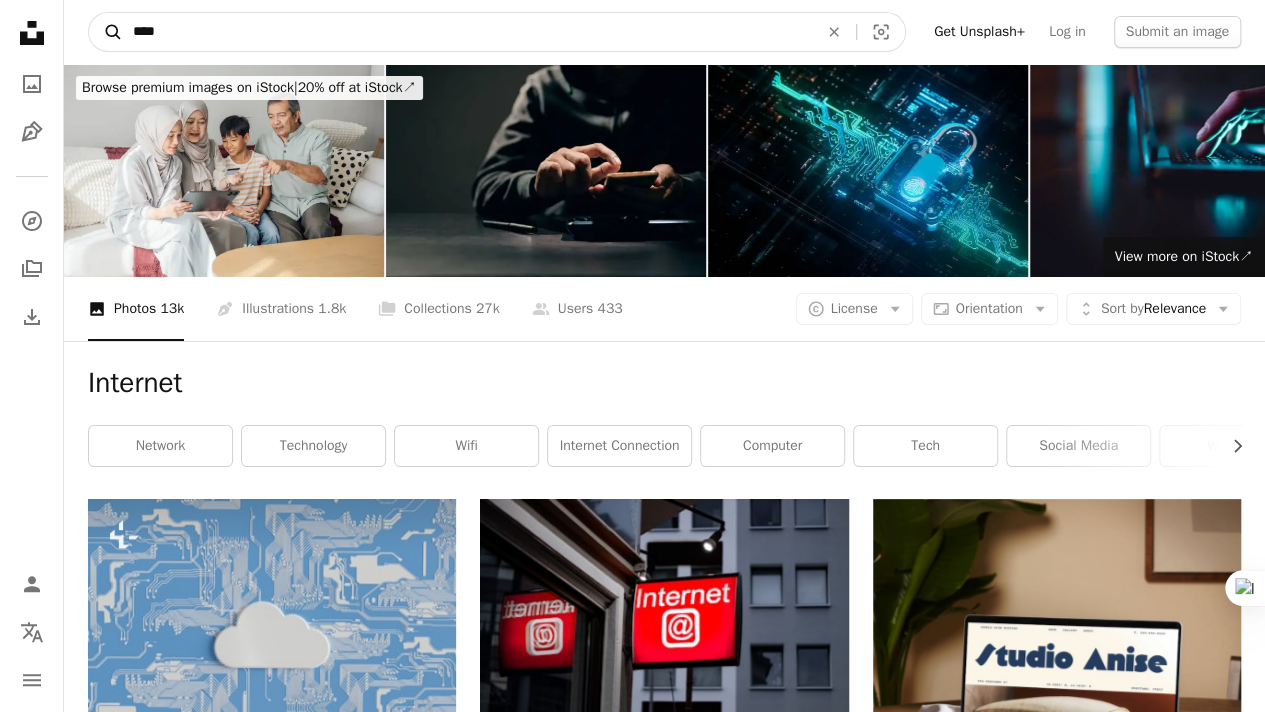 type on "****" 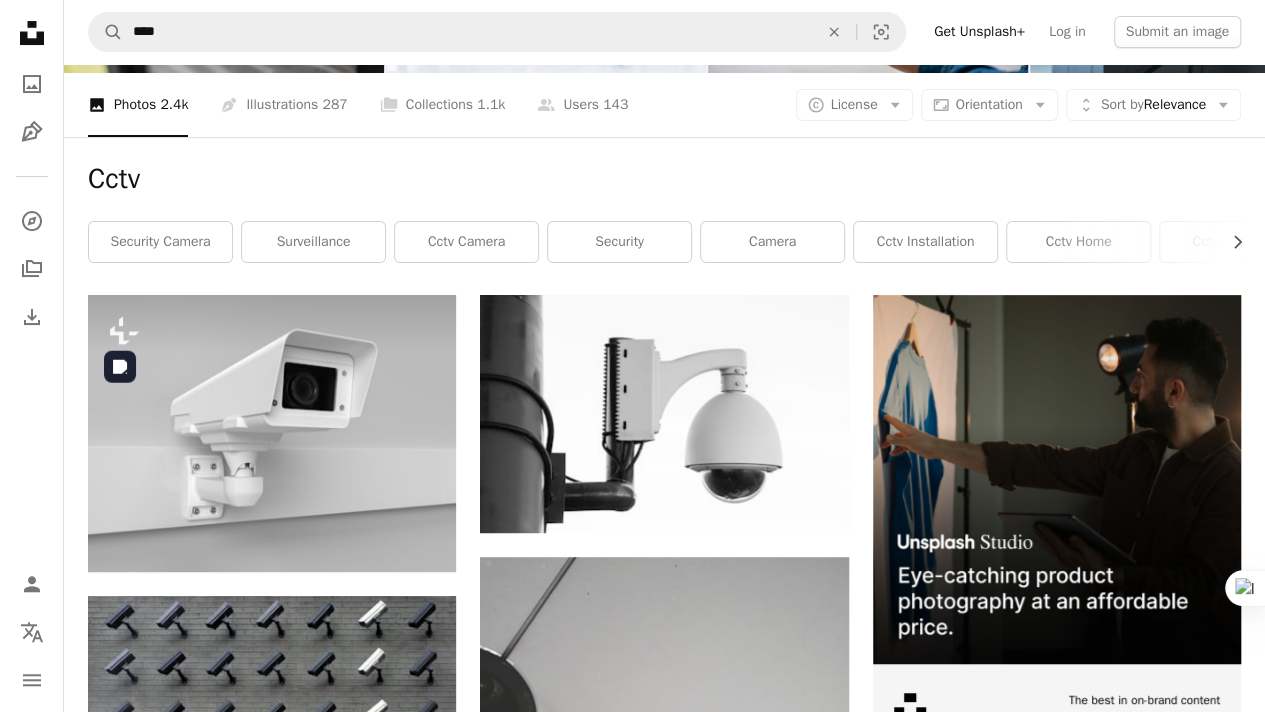 scroll, scrollTop: 0, scrollLeft: 0, axis: both 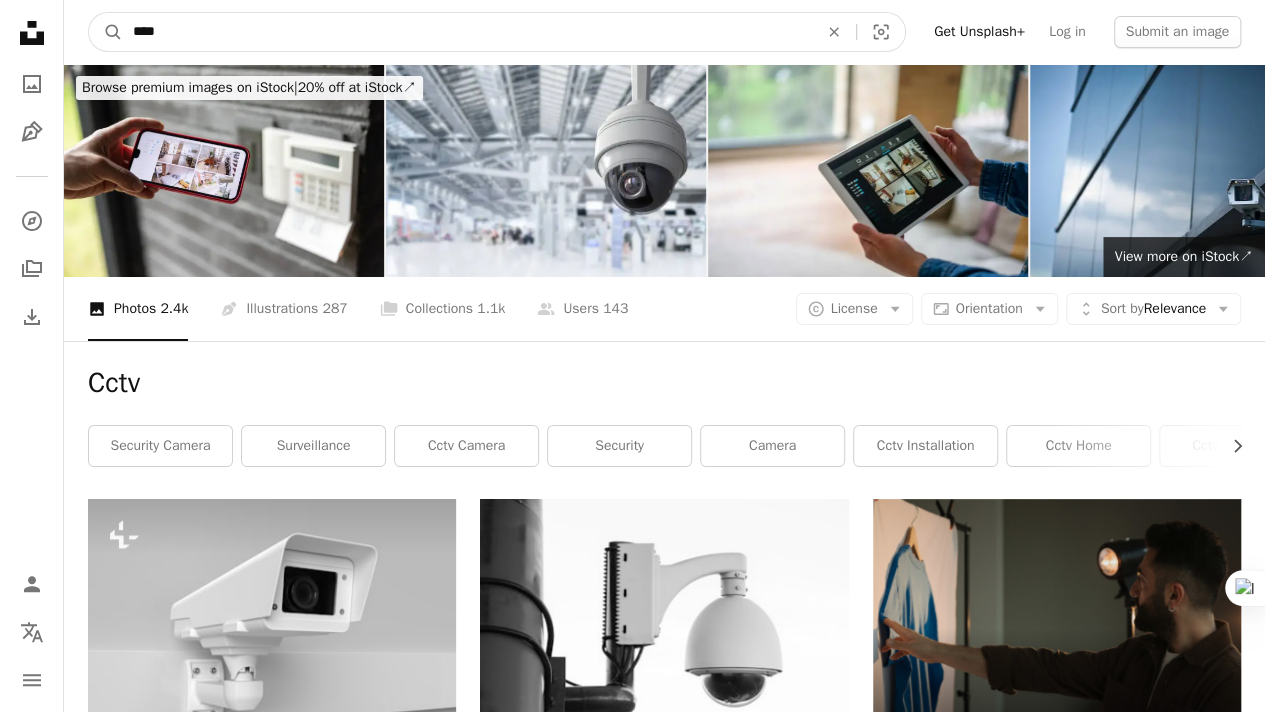 drag, startPoint x: 210, startPoint y: 27, endPoint x: 34, endPoint y: 51, distance: 177.62883 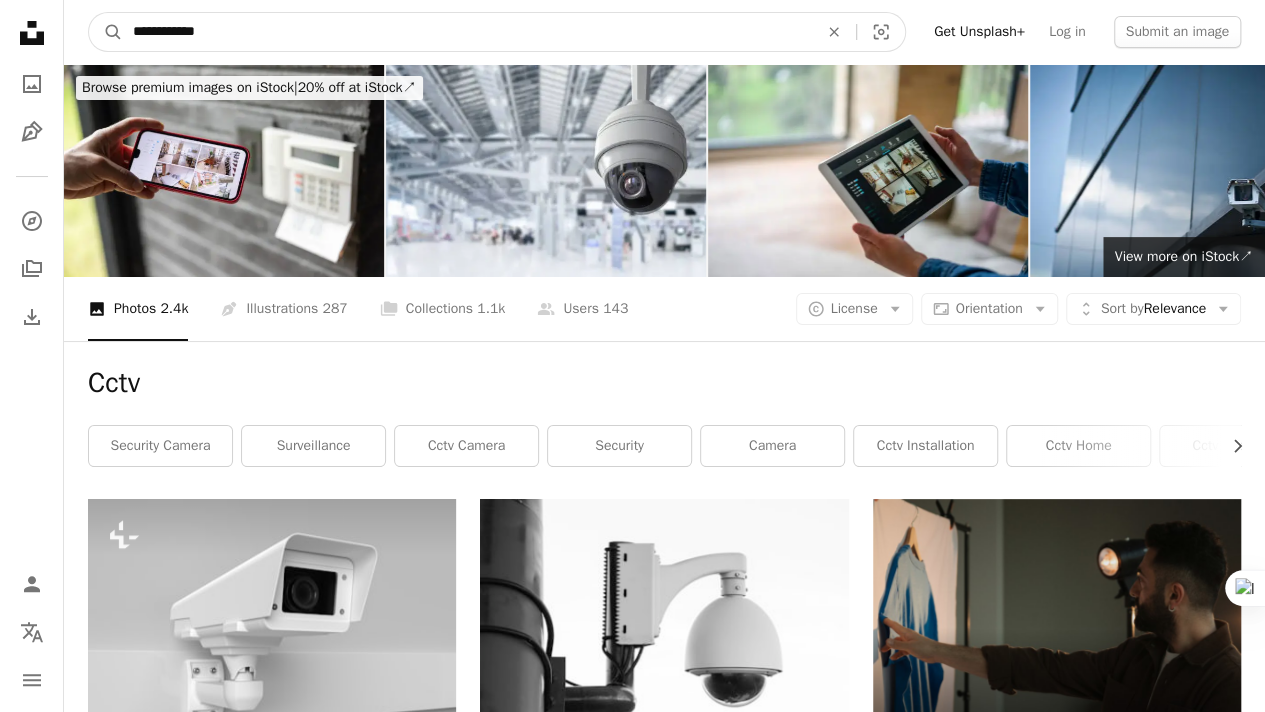 click on "**********" at bounding box center [467, 32] 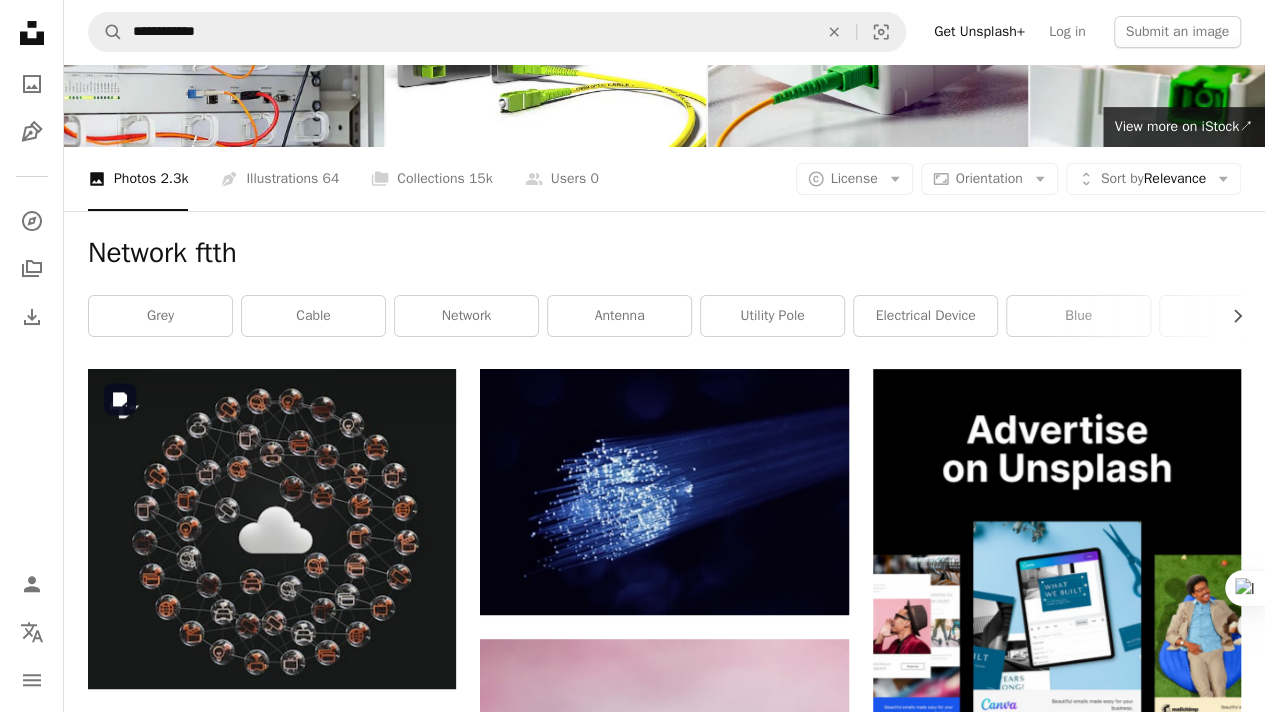 scroll, scrollTop: 131, scrollLeft: 0, axis: vertical 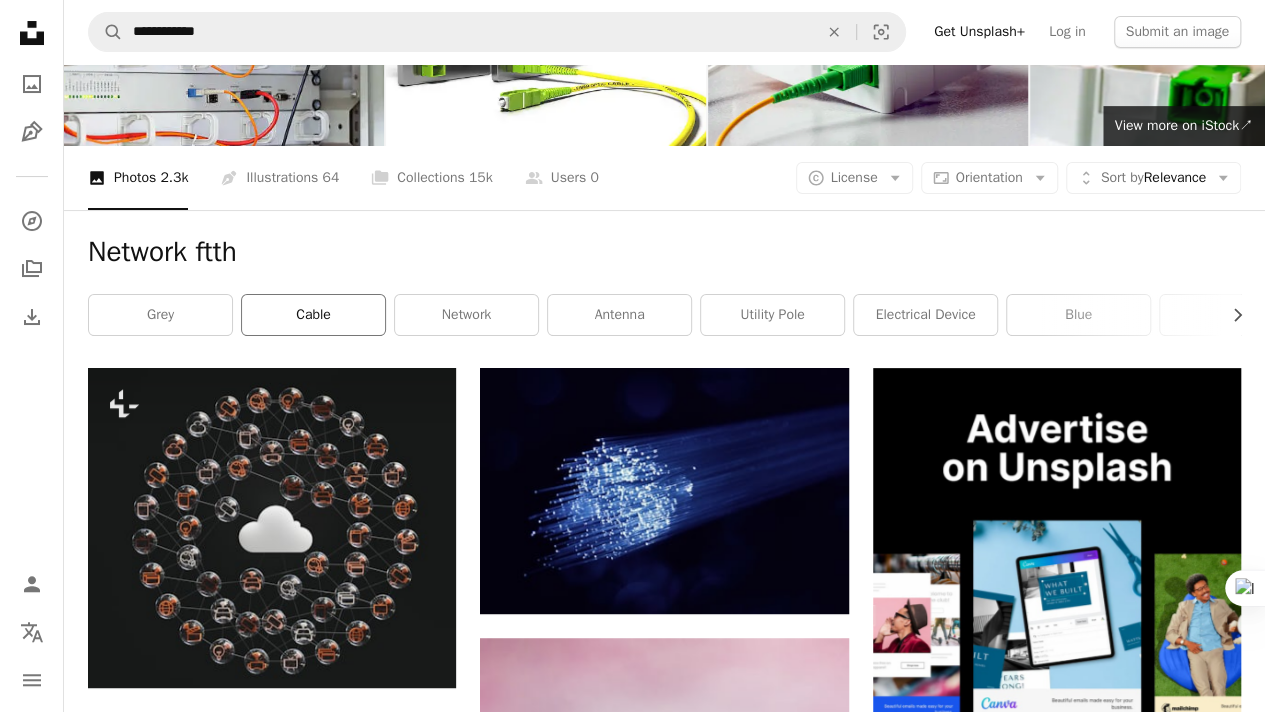 click on "cable" at bounding box center (313, 315) 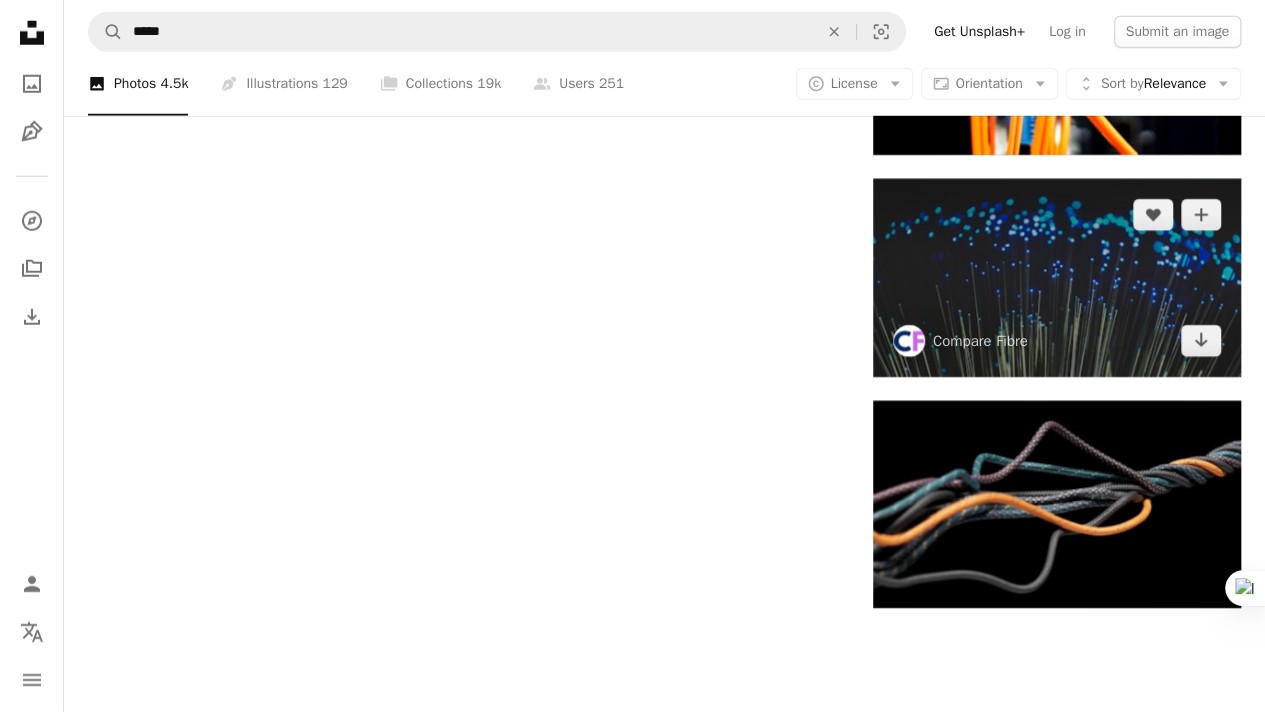 scroll, scrollTop: 2832, scrollLeft: 0, axis: vertical 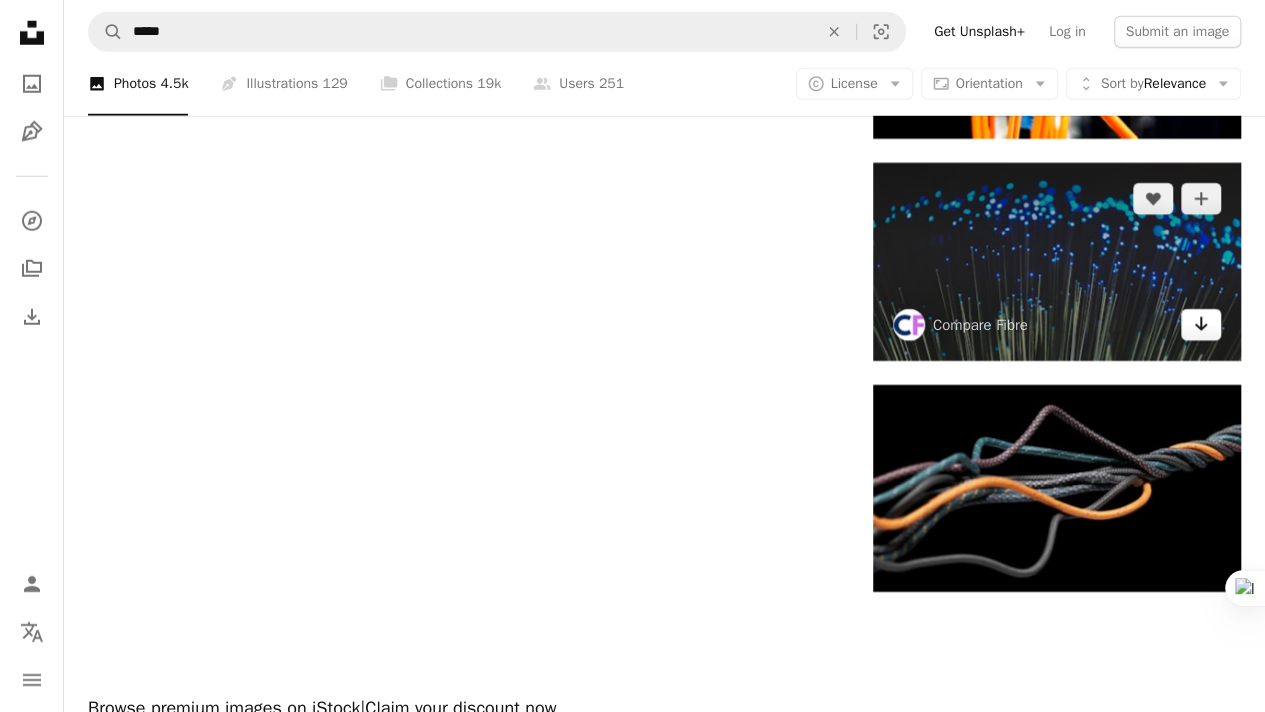 click 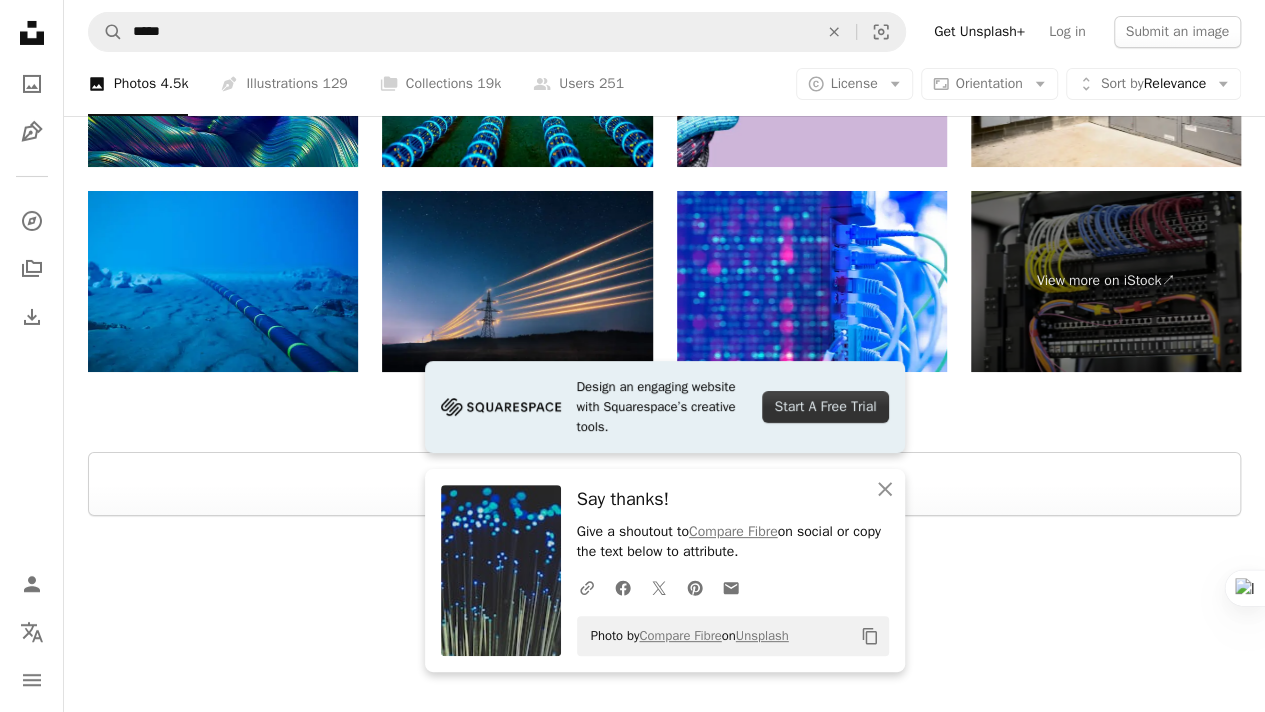 scroll, scrollTop: 3596, scrollLeft: 0, axis: vertical 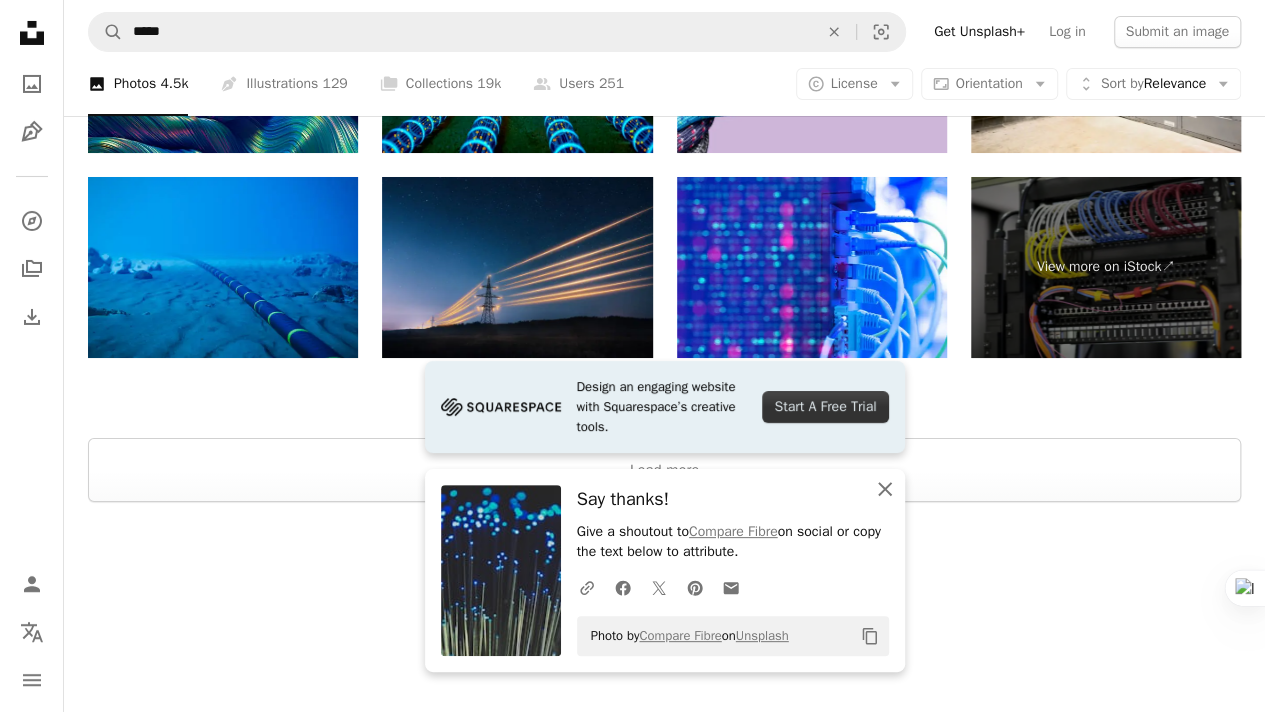 click 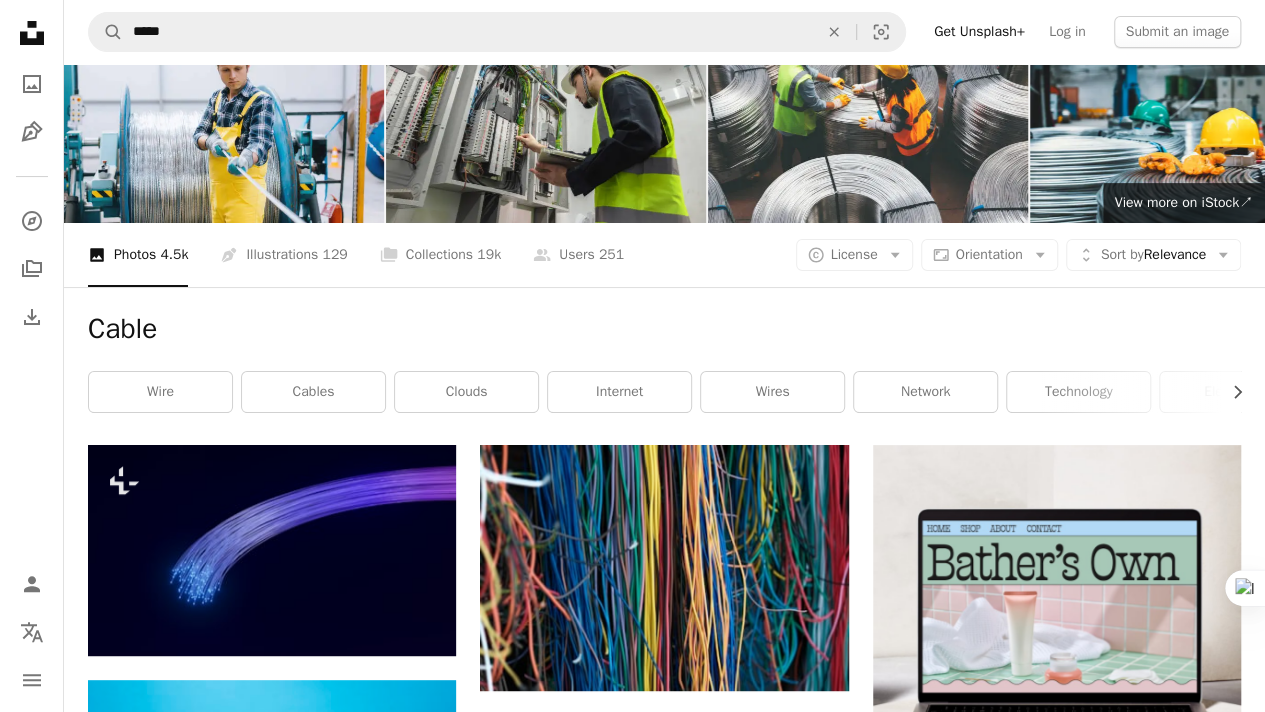 scroll, scrollTop: 0, scrollLeft: 0, axis: both 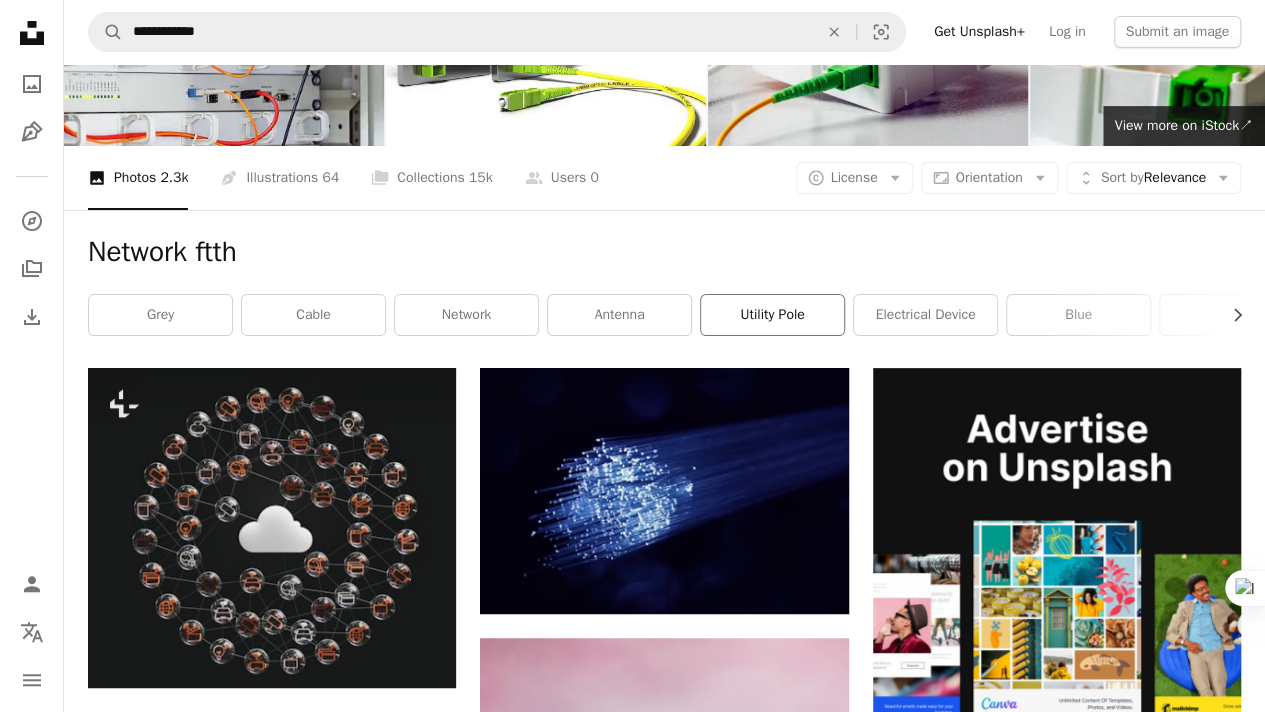 click on "utility pole" at bounding box center [772, 315] 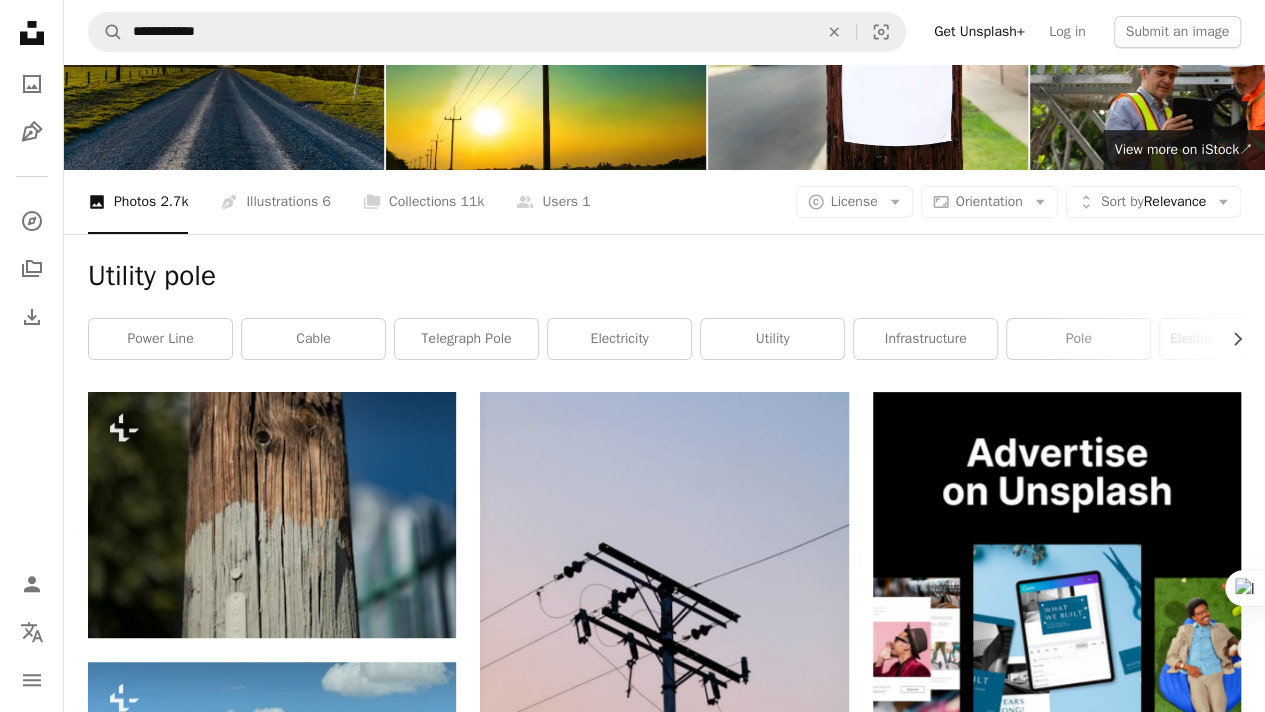 scroll, scrollTop: 0, scrollLeft: 0, axis: both 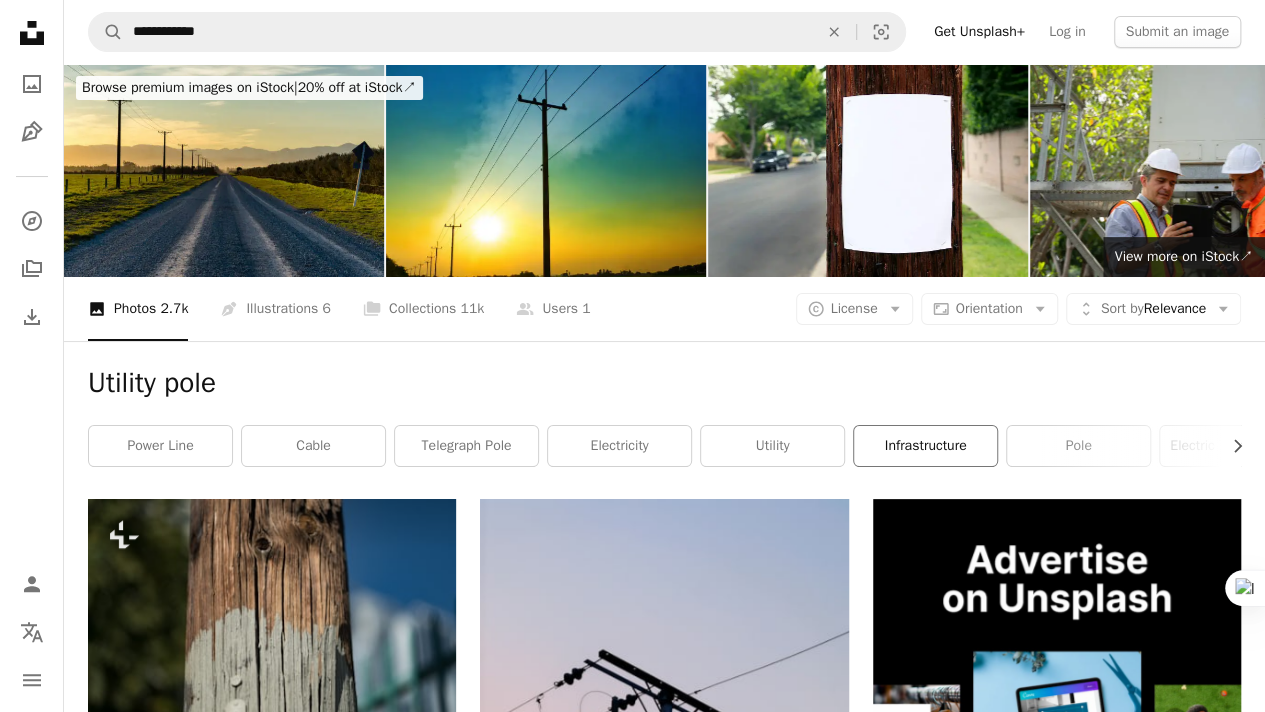 click on "infrastructure" at bounding box center [925, 446] 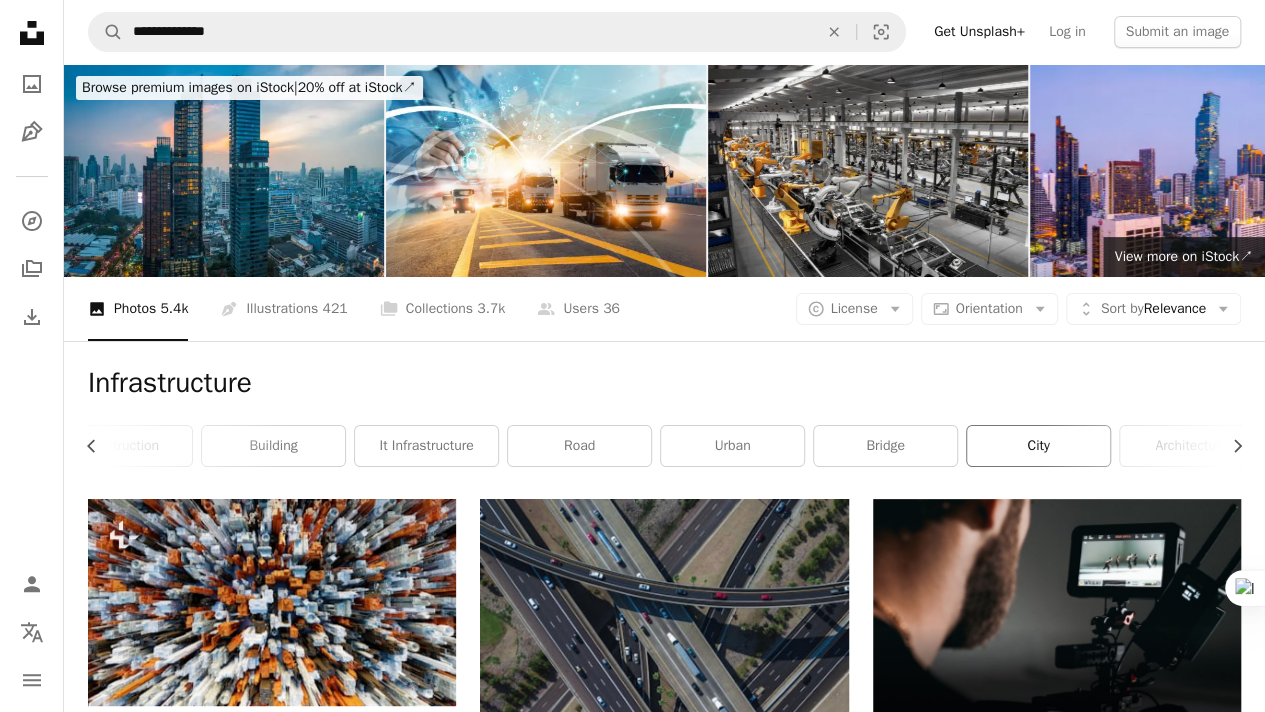 scroll, scrollTop: 0, scrollLeft: 0, axis: both 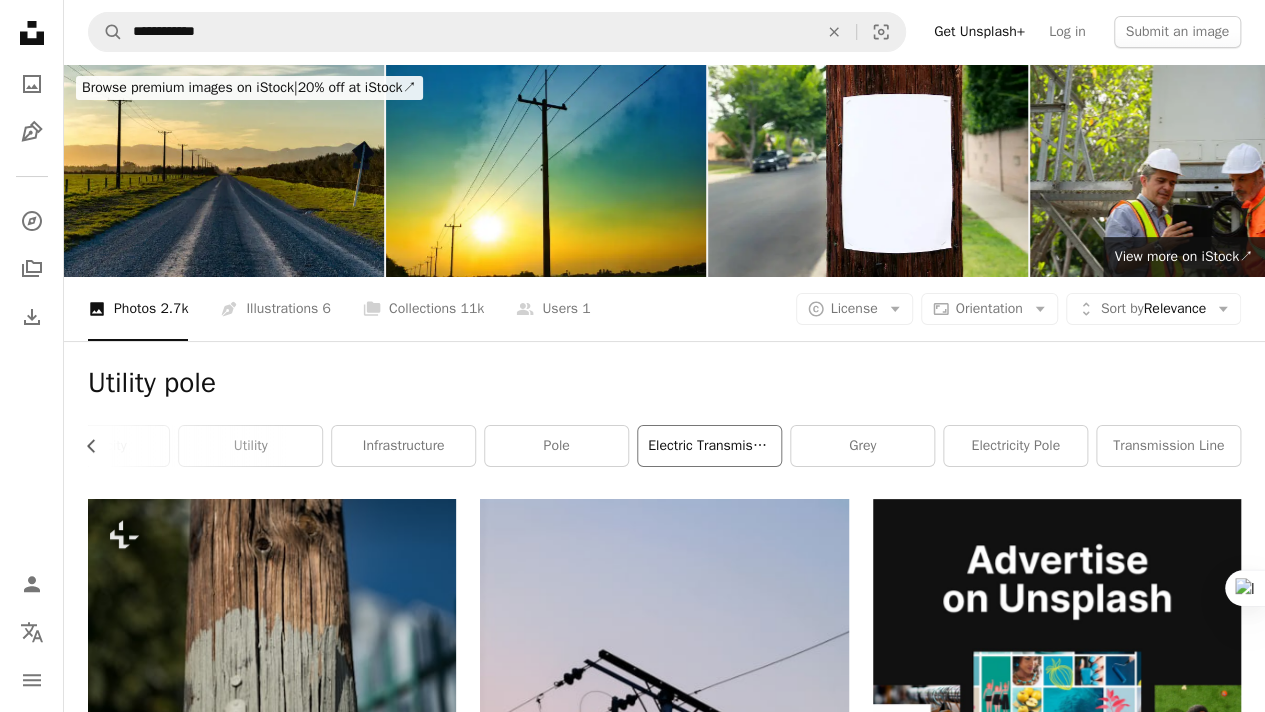 click on "electric transmission tower" at bounding box center [709, 446] 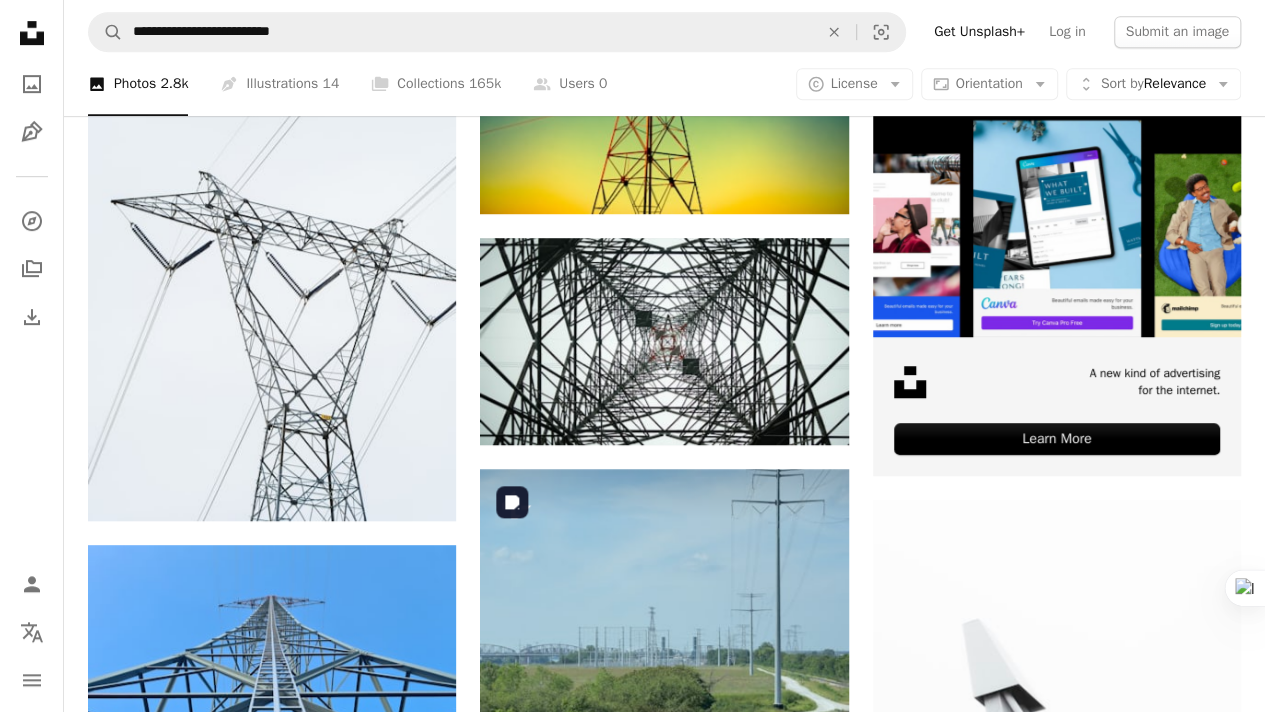 scroll, scrollTop: 532, scrollLeft: 0, axis: vertical 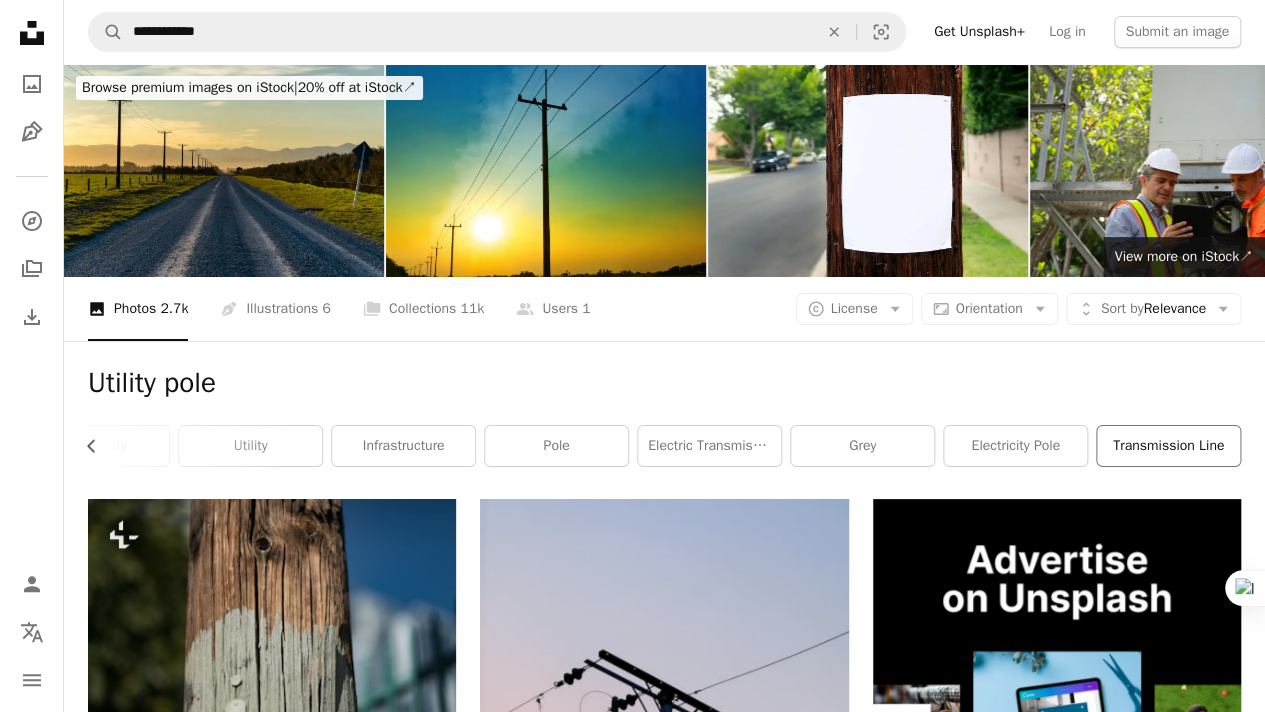 click on "transmission line" at bounding box center [1168, 446] 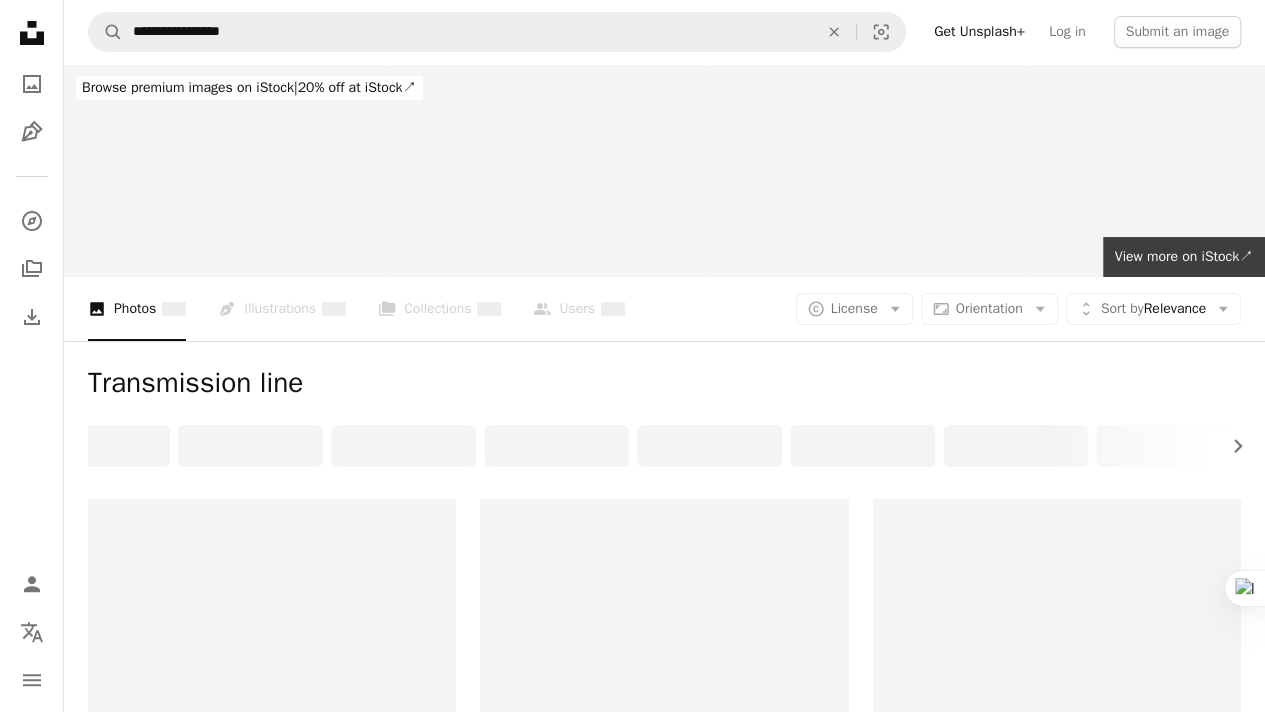scroll, scrollTop: 0, scrollLeft: 0, axis: both 